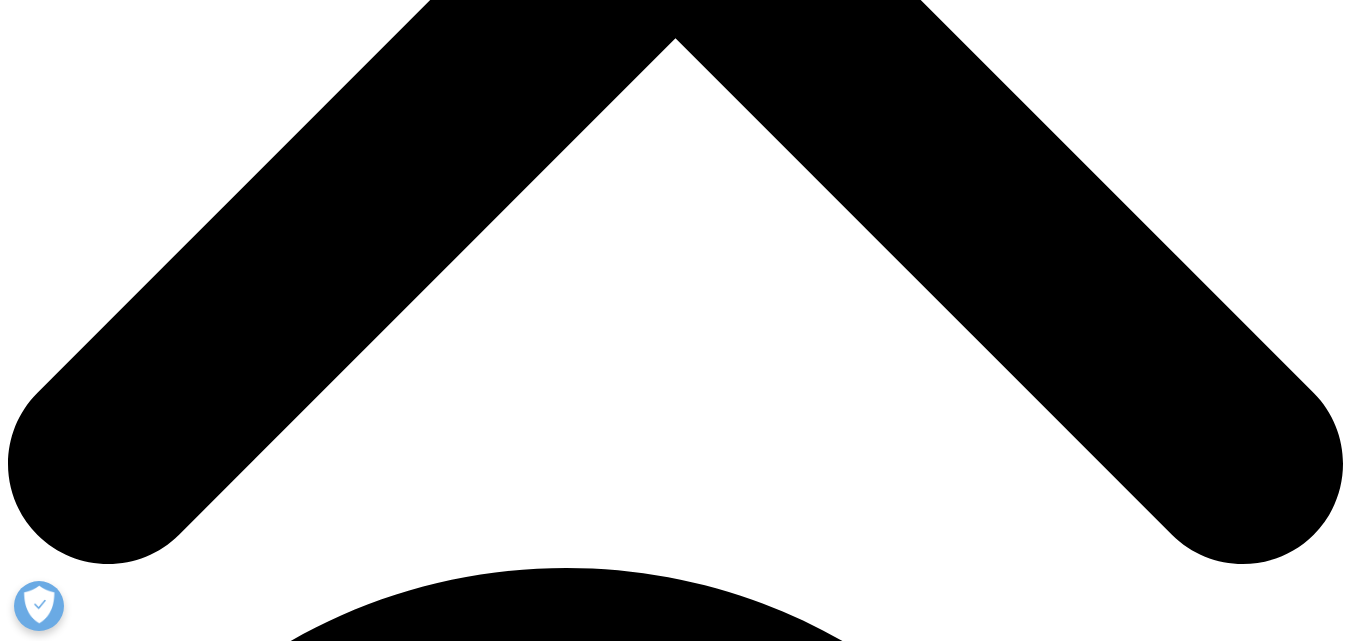 scroll, scrollTop: 800, scrollLeft: 0, axis: vertical 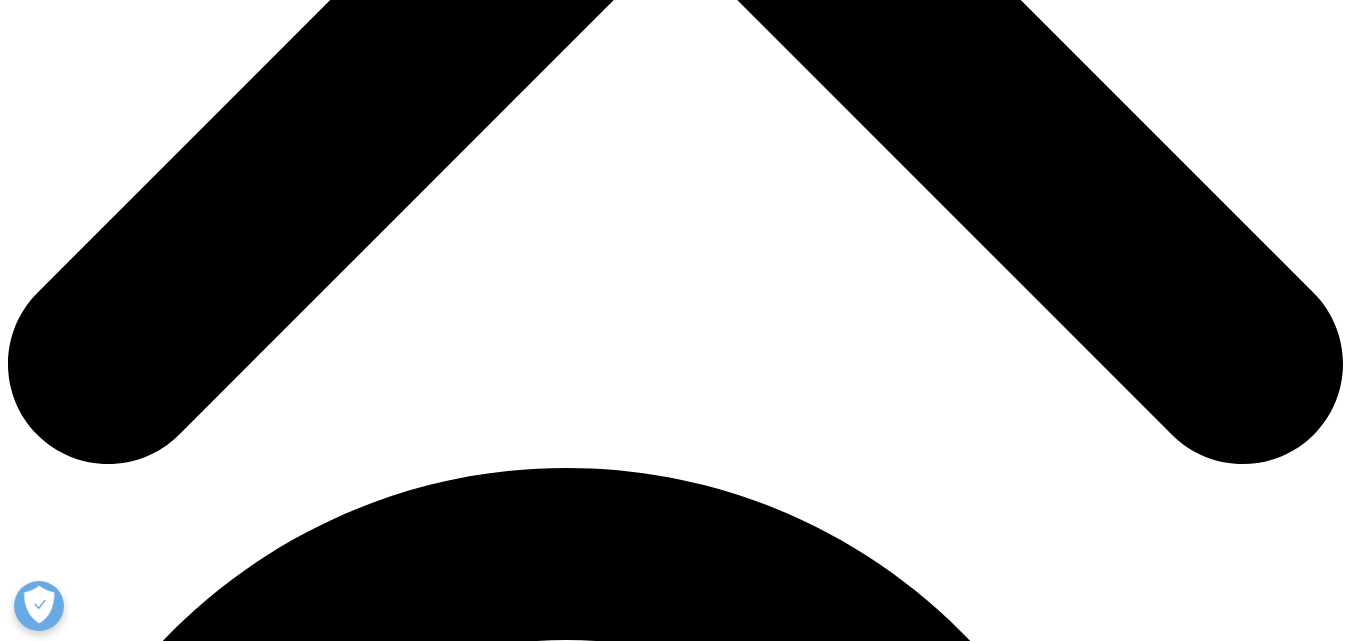 drag, startPoint x: 315, startPoint y: 376, endPoint x: 1066, endPoint y: 442, distance: 753.89453 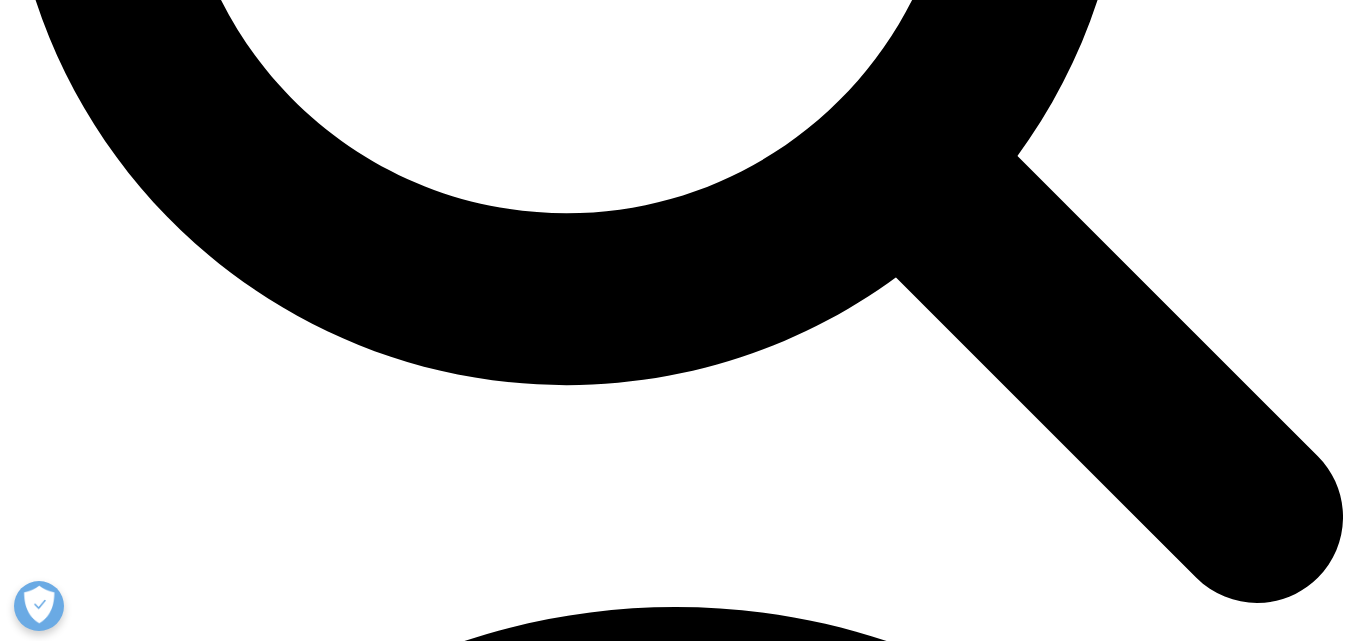 scroll, scrollTop: 2000, scrollLeft: 0, axis: vertical 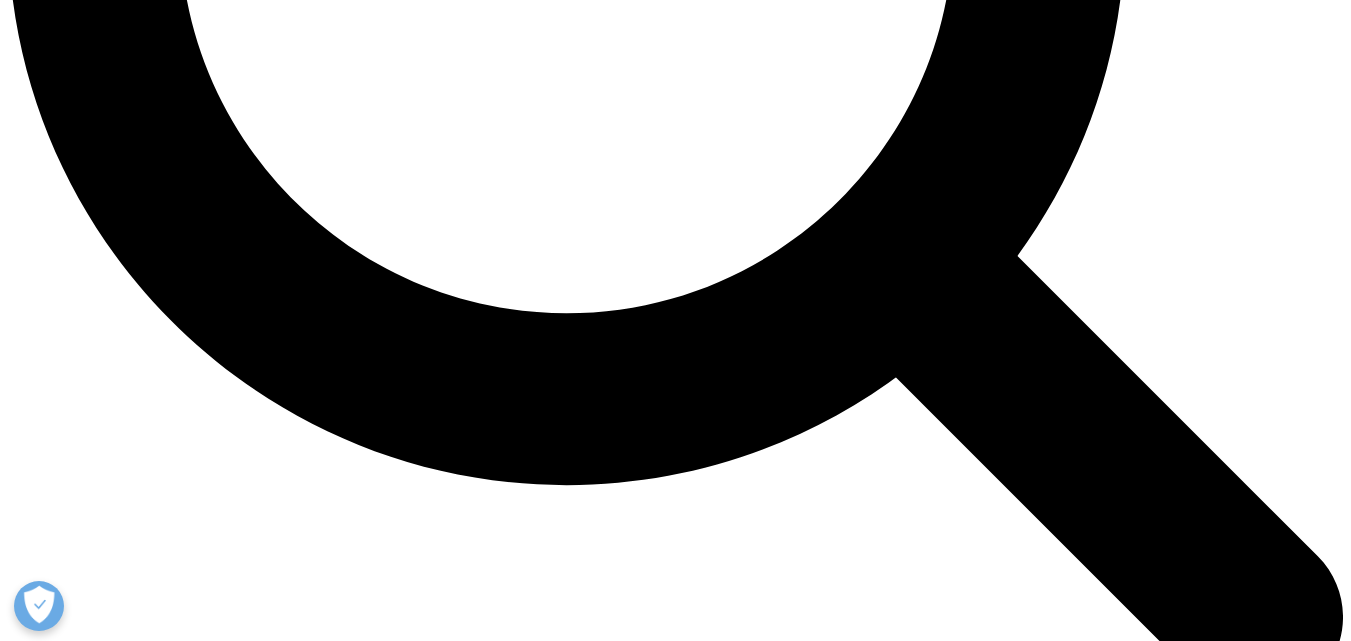 drag, startPoint x: 275, startPoint y: 174, endPoint x: 1112, endPoint y: 245, distance: 840.006 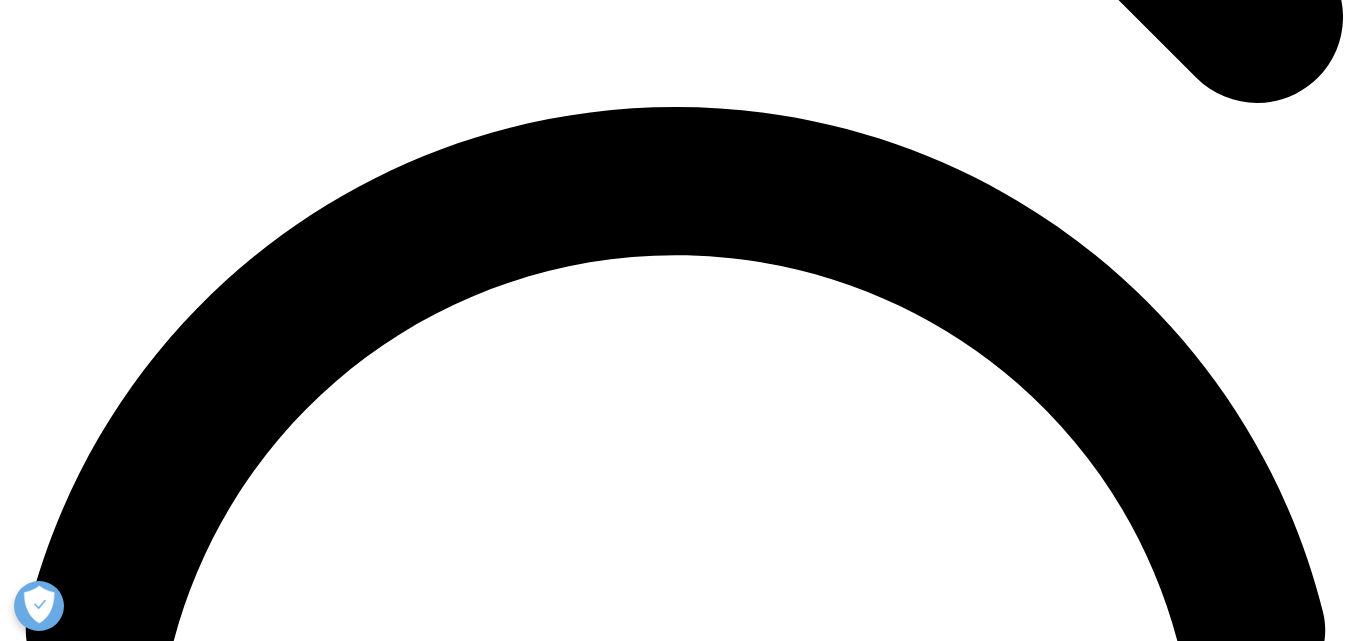 scroll, scrollTop: 2800, scrollLeft: 0, axis: vertical 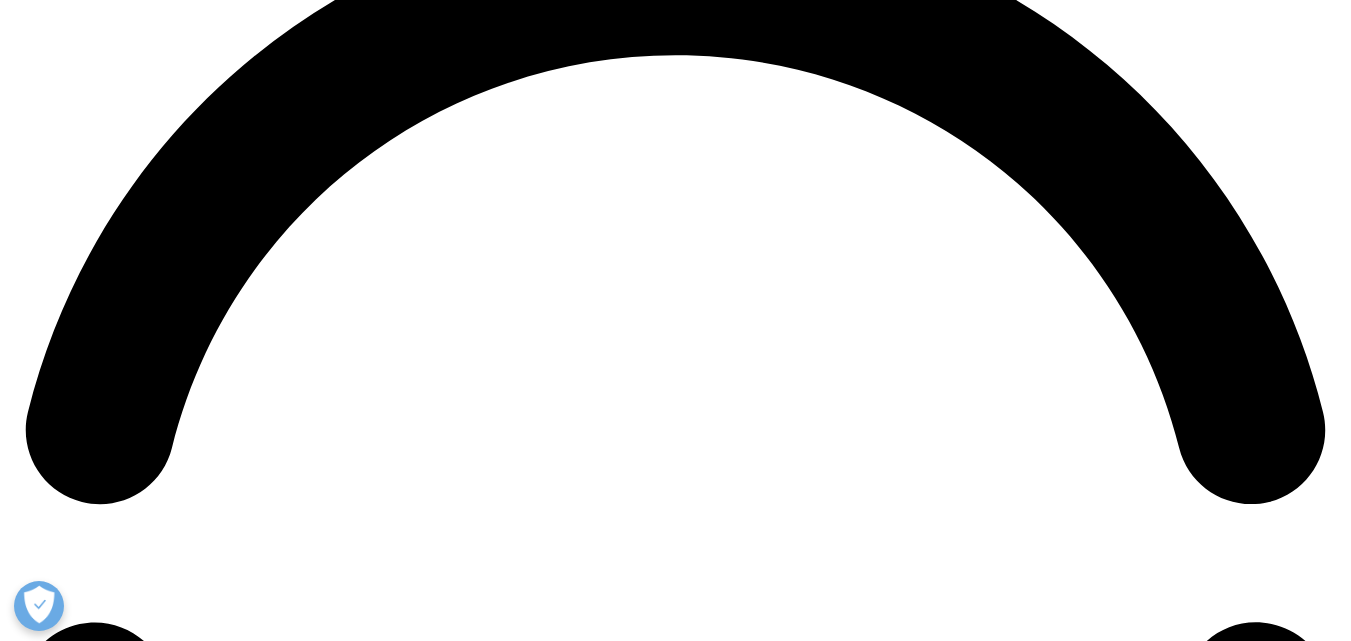 drag, startPoint x: 358, startPoint y: 265, endPoint x: 1015, endPoint y: 279, distance: 657.1492 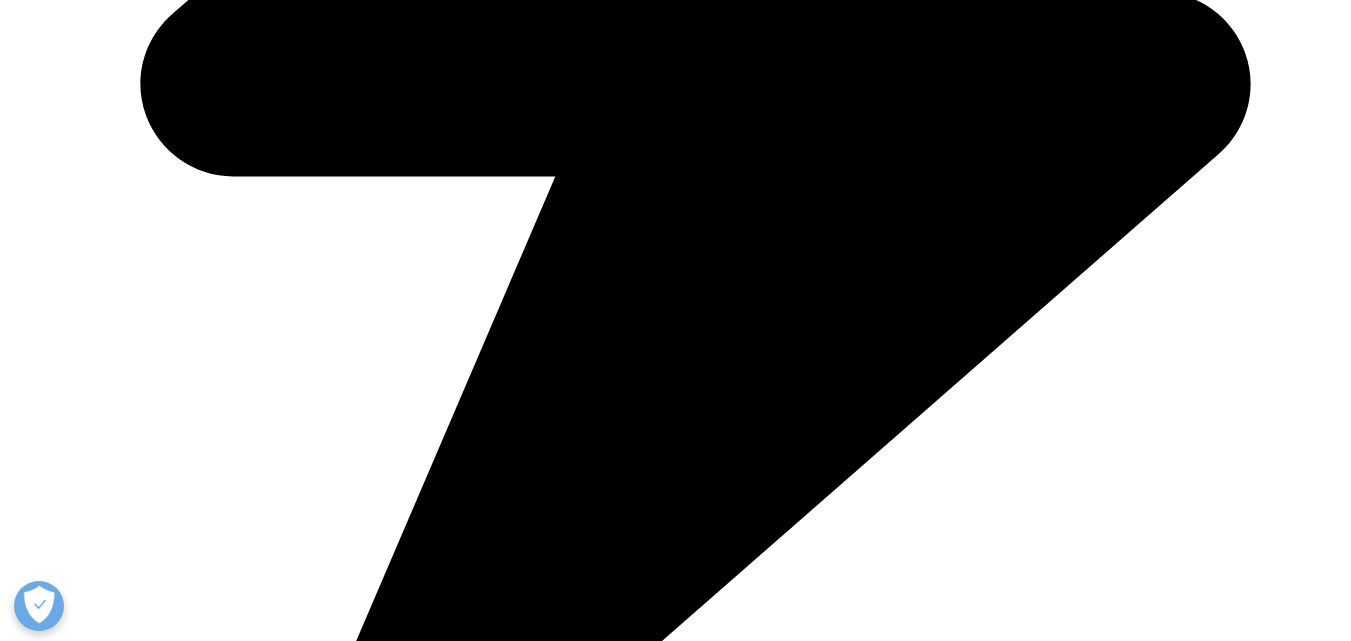 scroll, scrollTop: 4800, scrollLeft: 0, axis: vertical 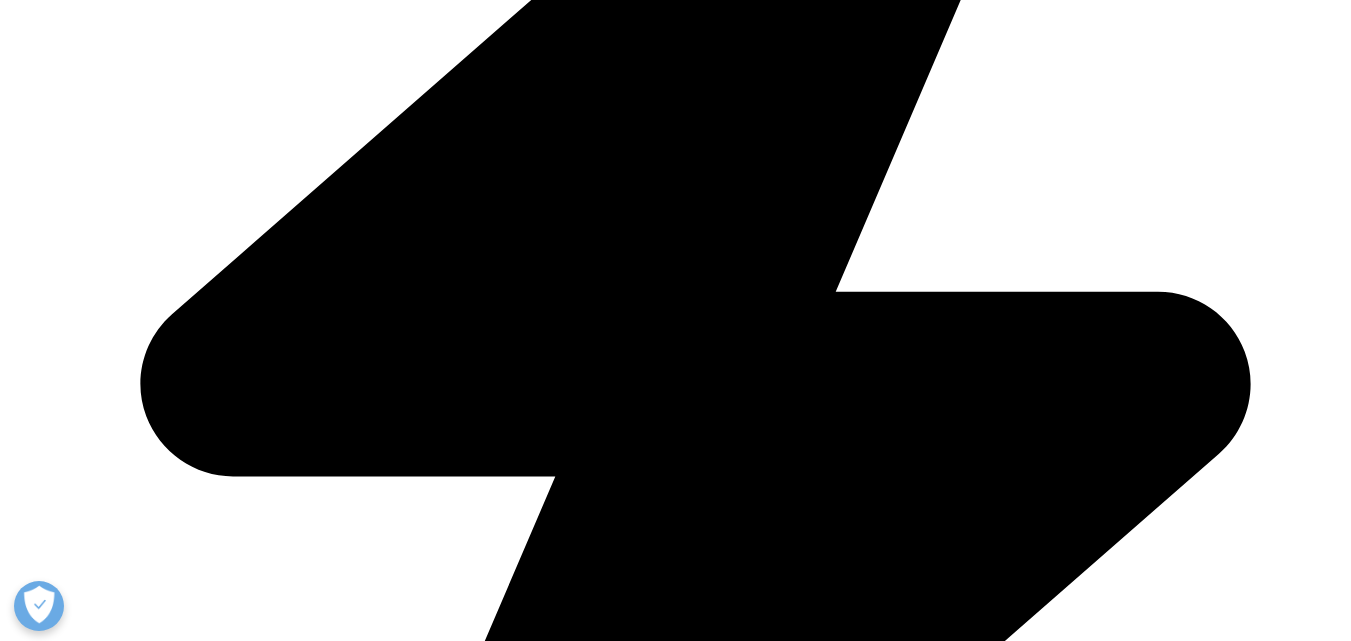 drag, startPoint x: 312, startPoint y: 246, endPoint x: 1182, endPoint y: 262, distance: 870.1471 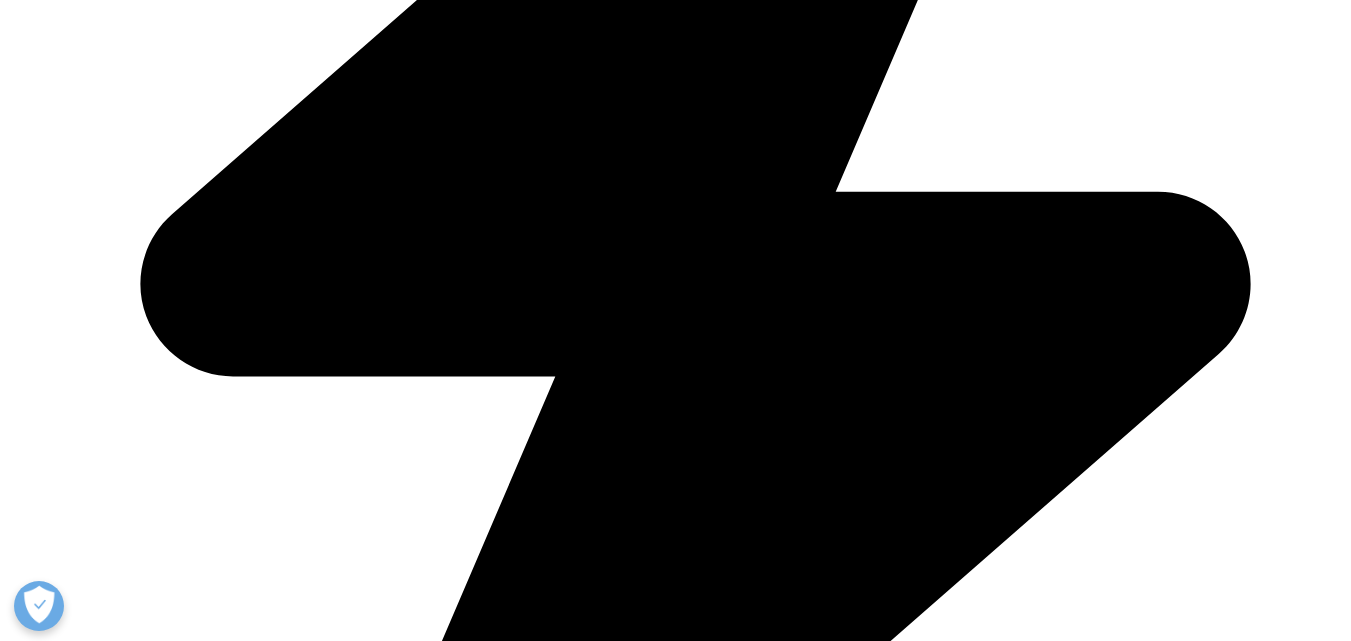 click on "Invest in core markets and regions : As shareholders seek for both growth and profitability, we see opportunity to grow and expand within core markets with increased innovation, smart pricing, e-commerce investments, and tailoring products to evolving consumer needs. A few emerging markets offer significant future opportunity, and they should be considered on a case-by-case basis – [COUNTRY], [COUNTRY], [COUNTRY], etc - without compromising on investments in core markets." at bounding box center [695, 29413] 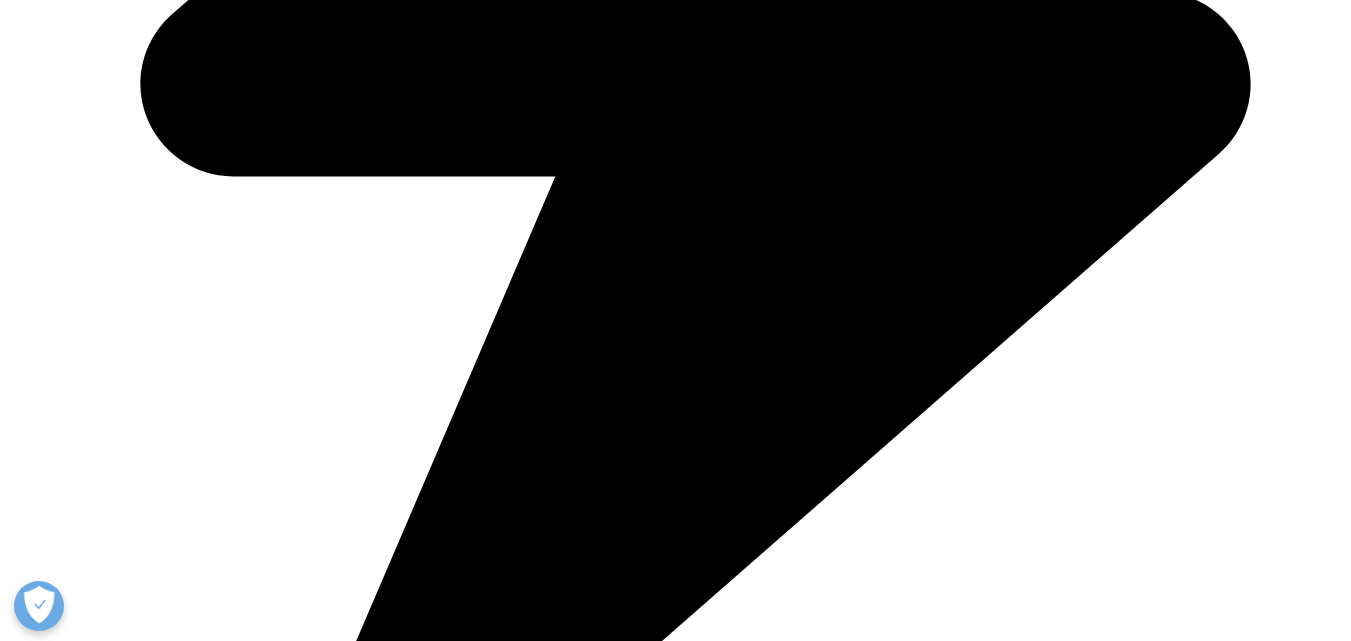 drag, startPoint x: 334, startPoint y: 198, endPoint x: 1093, endPoint y: 262, distance: 761.6935 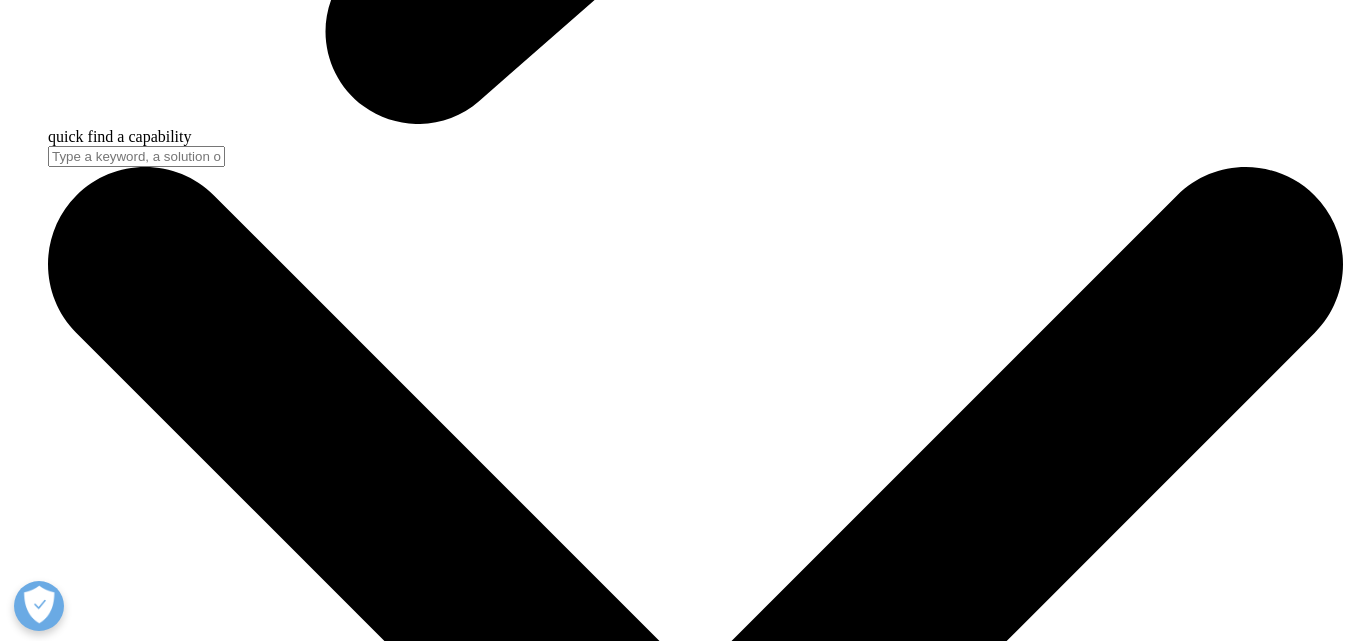 scroll, scrollTop: 5600, scrollLeft: 0, axis: vertical 